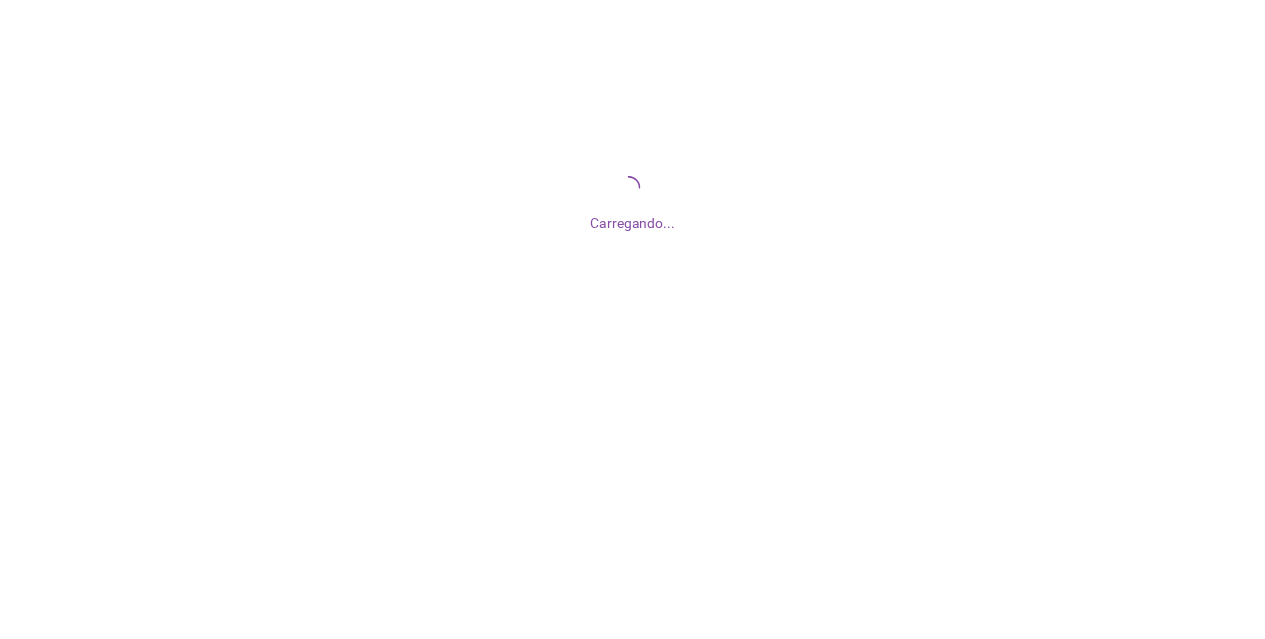 scroll, scrollTop: 0, scrollLeft: 0, axis: both 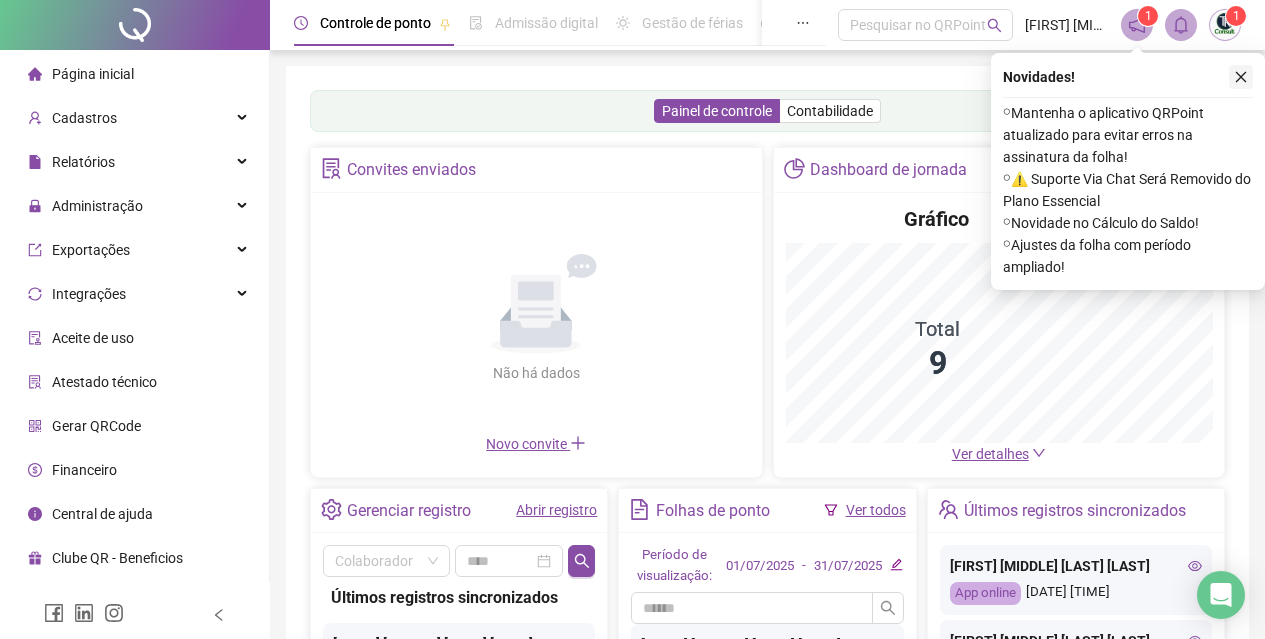 click at bounding box center [1241, 77] 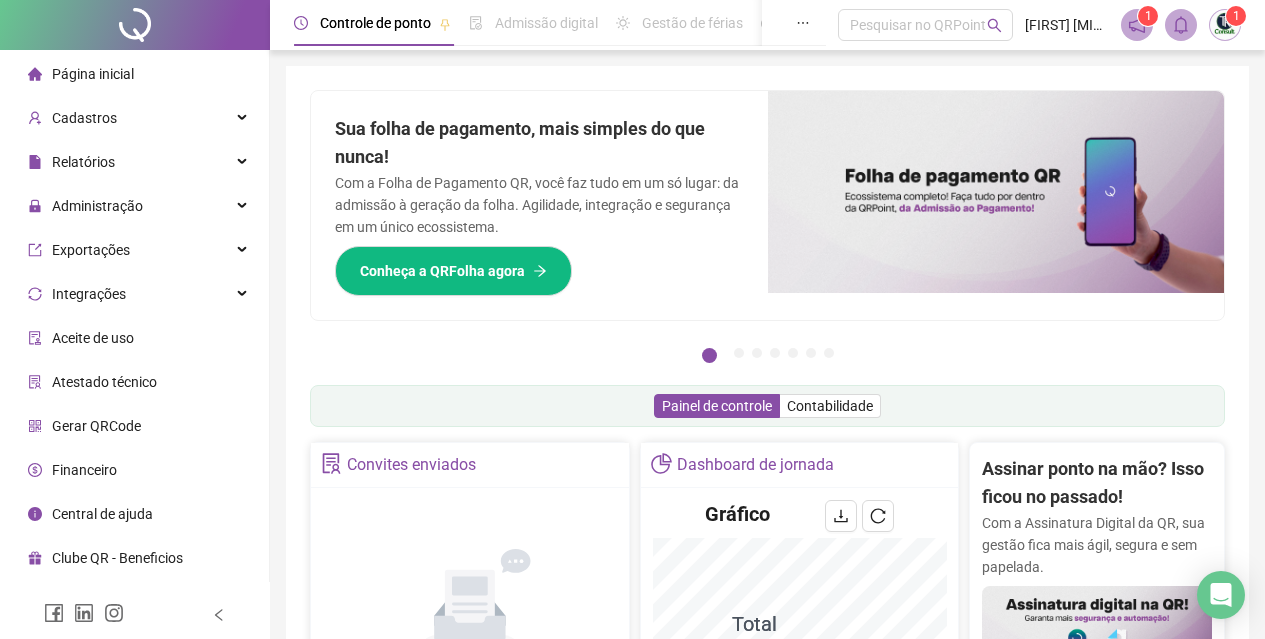 scroll, scrollTop: 200, scrollLeft: 0, axis: vertical 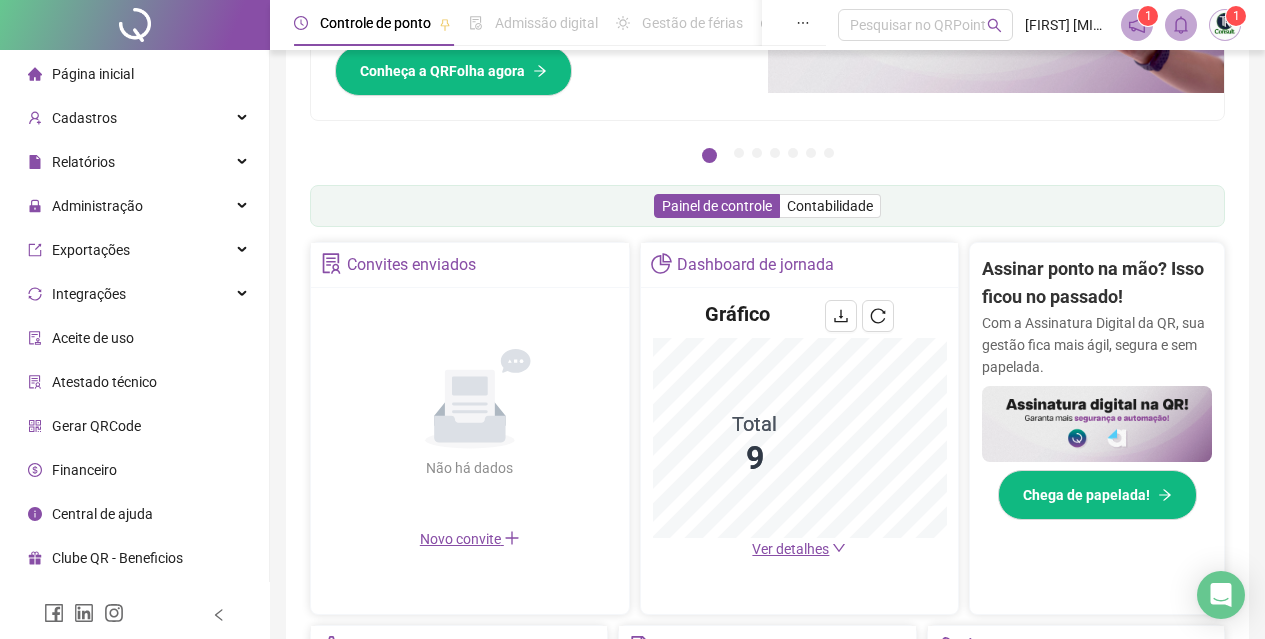 click on "Financeiro" at bounding box center (134, 470) 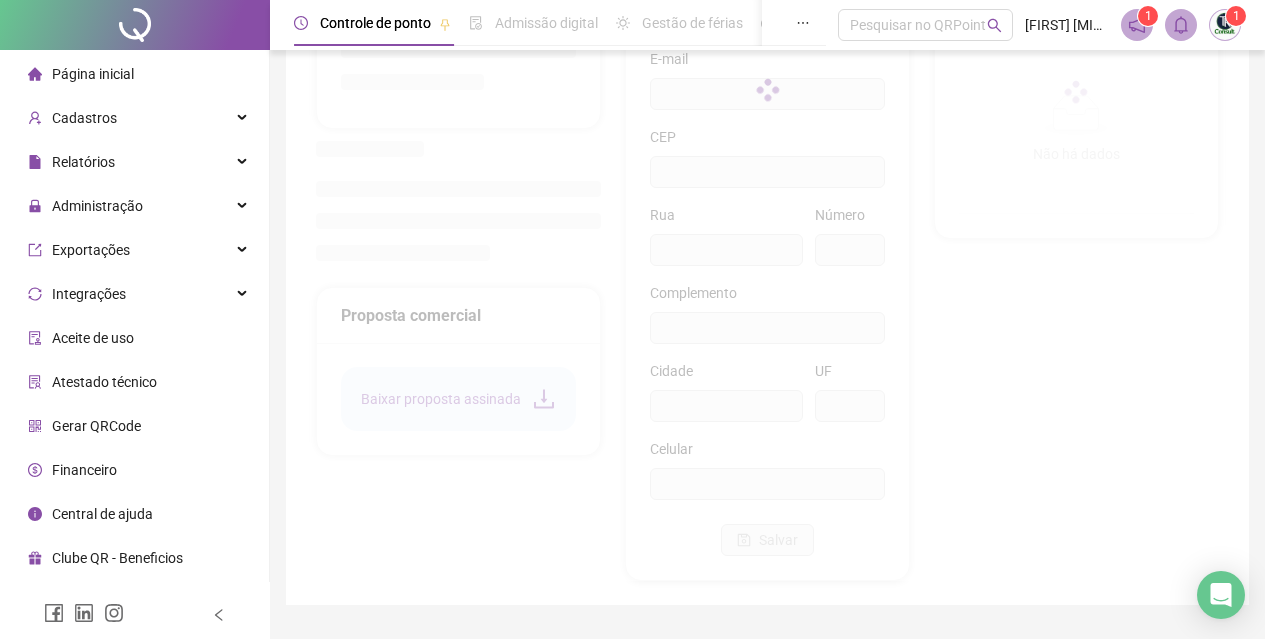 type on "**********" 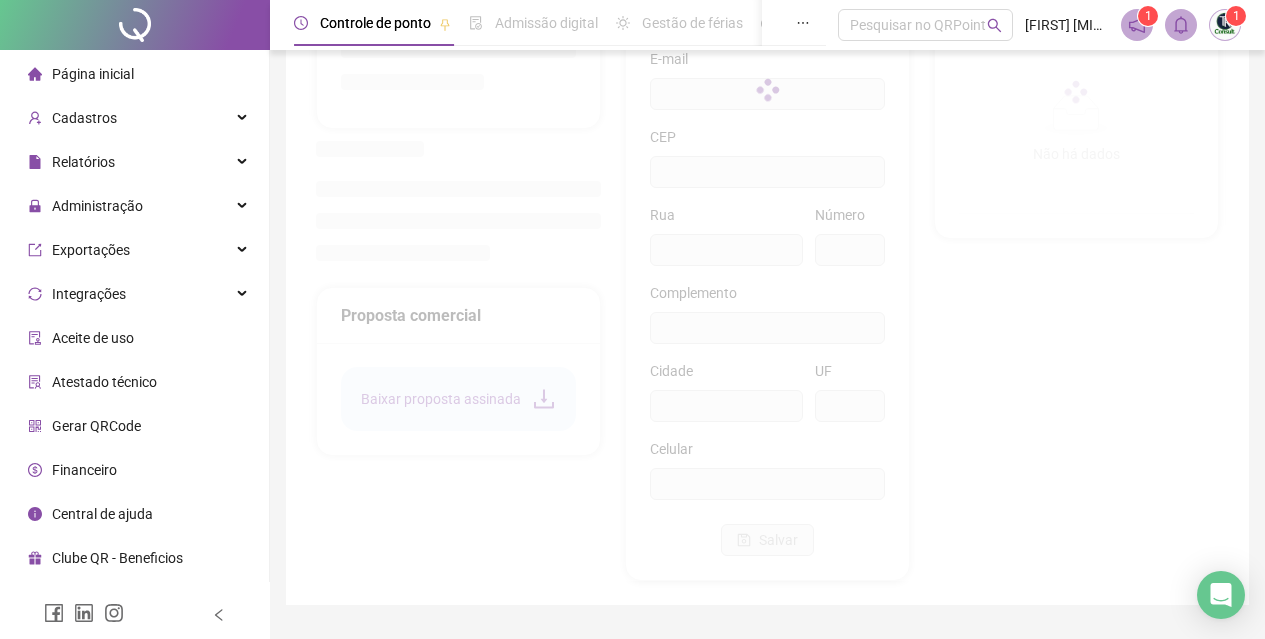 type on "**********" 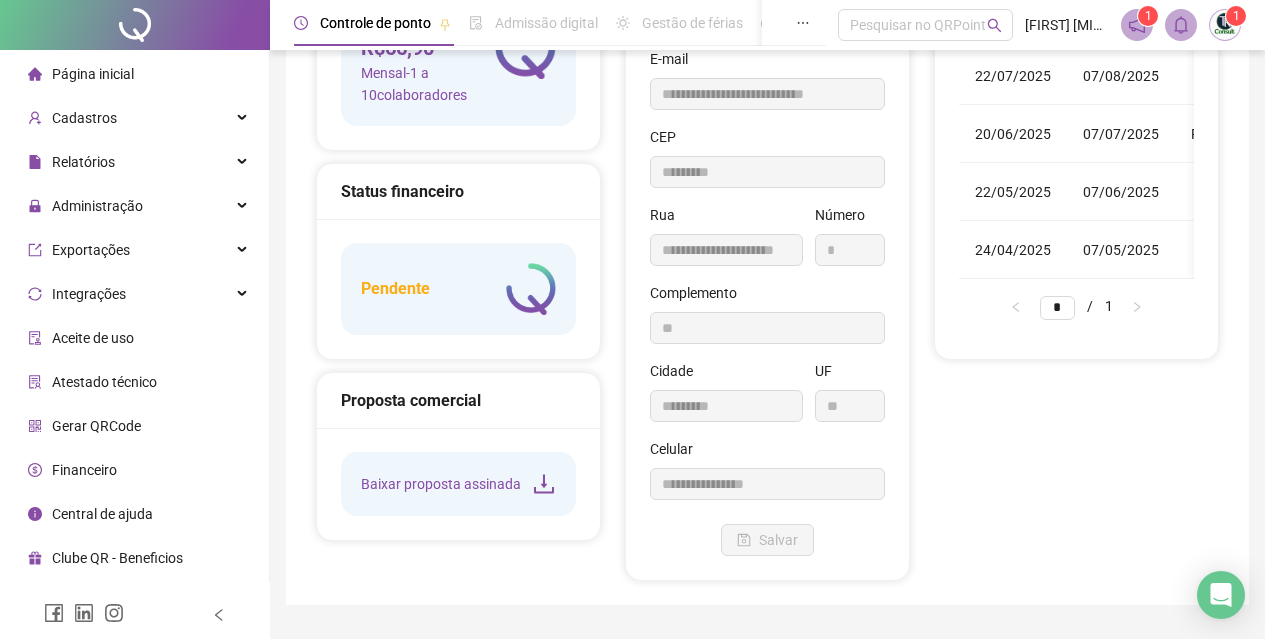type on "*********" 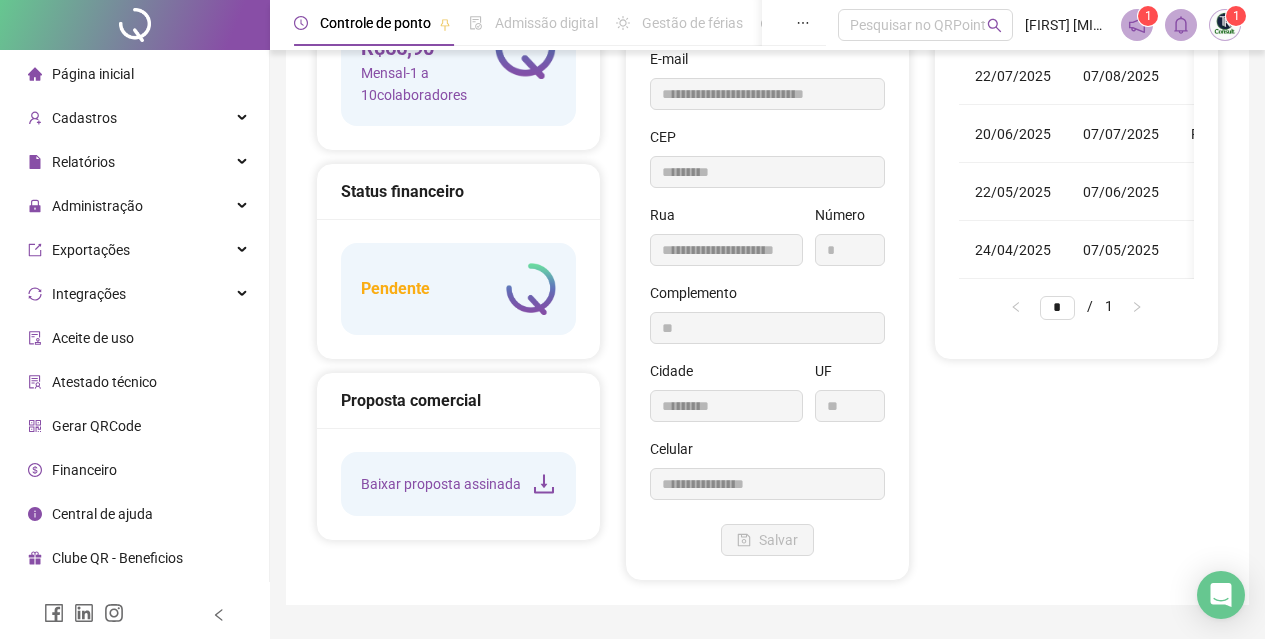 type on "**********" 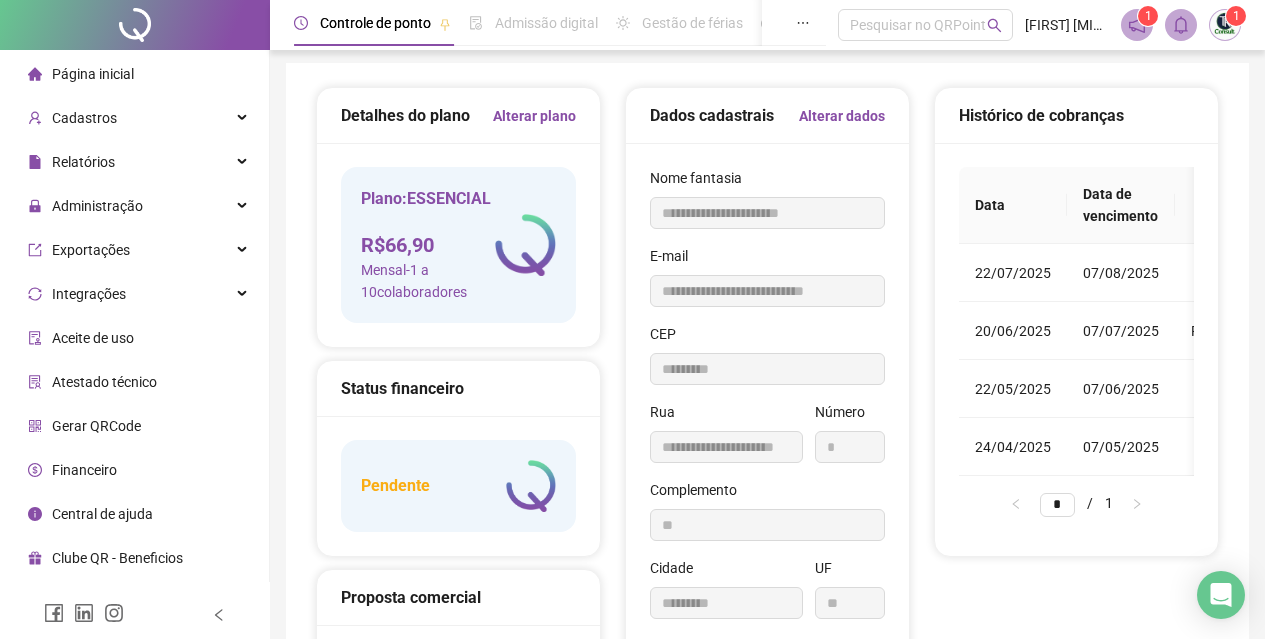 scroll, scrollTop: 0, scrollLeft: 0, axis: both 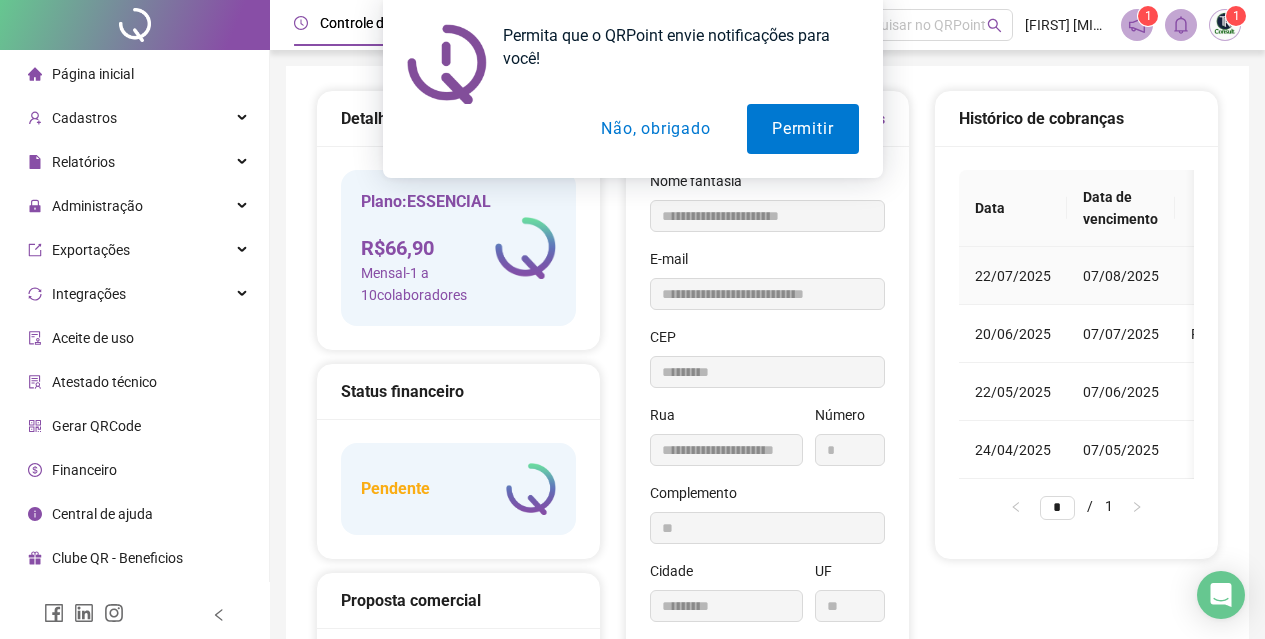 click on "07/08/2025" at bounding box center (1121, 276) 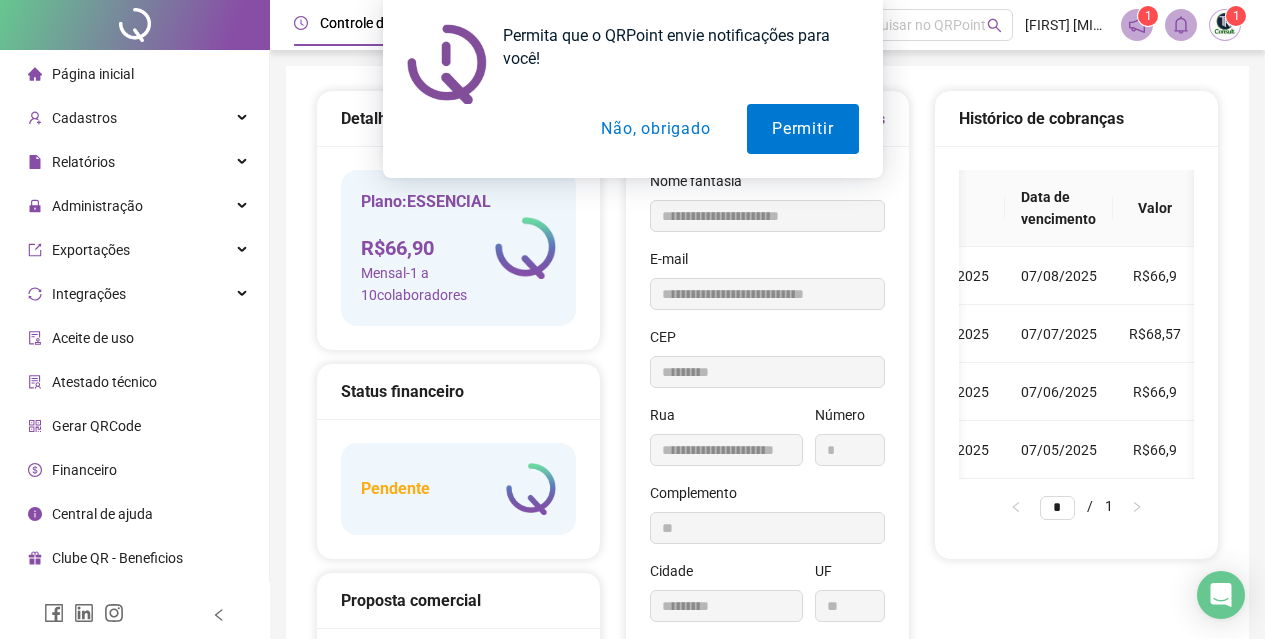 scroll, scrollTop: 0, scrollLeft: 67, axis: horizontal 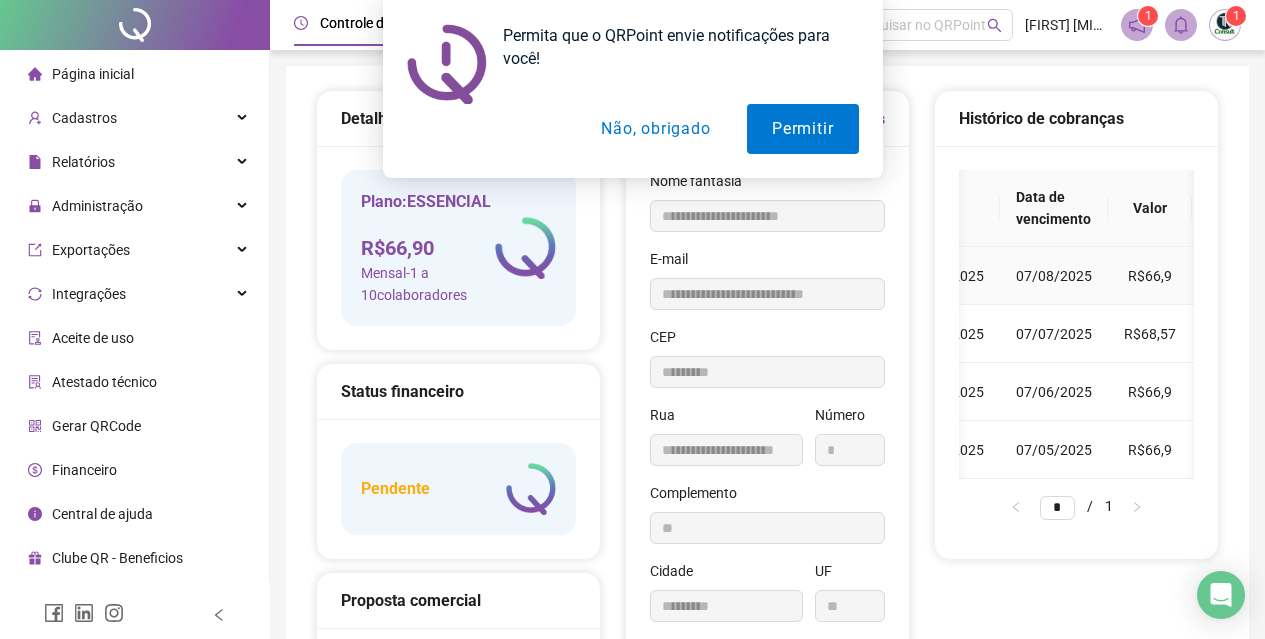 click on "R$66,9" at bounding box center (1150, 276) 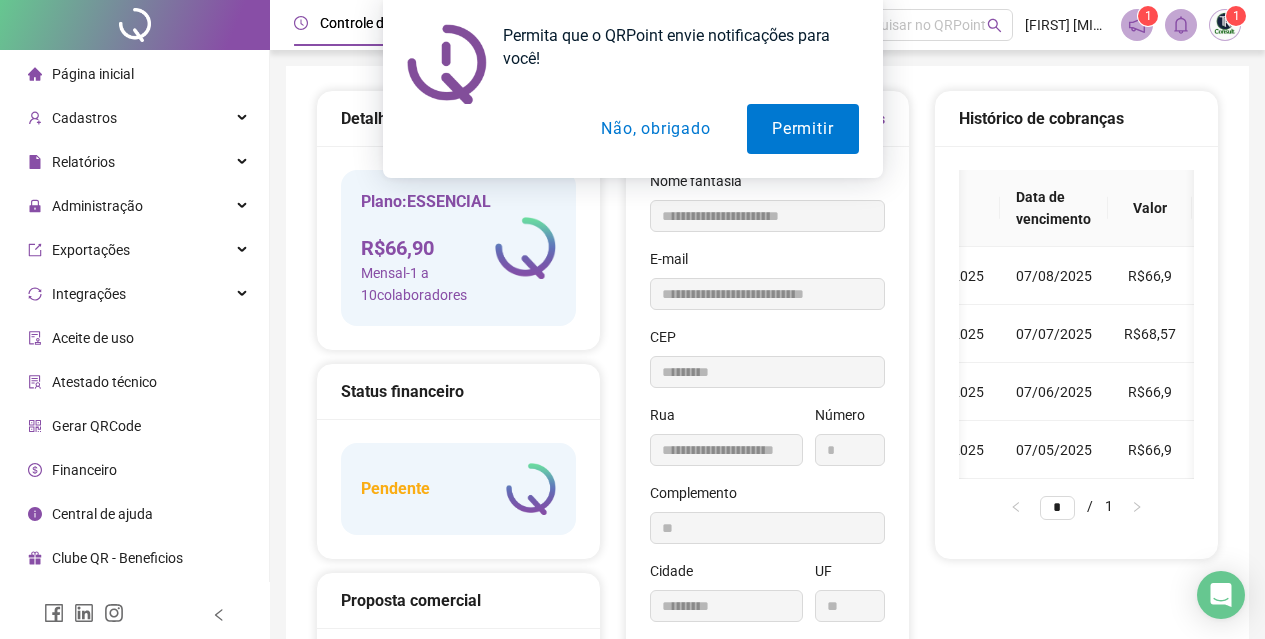 click on "Valor" at bounding box center [1150, 208] 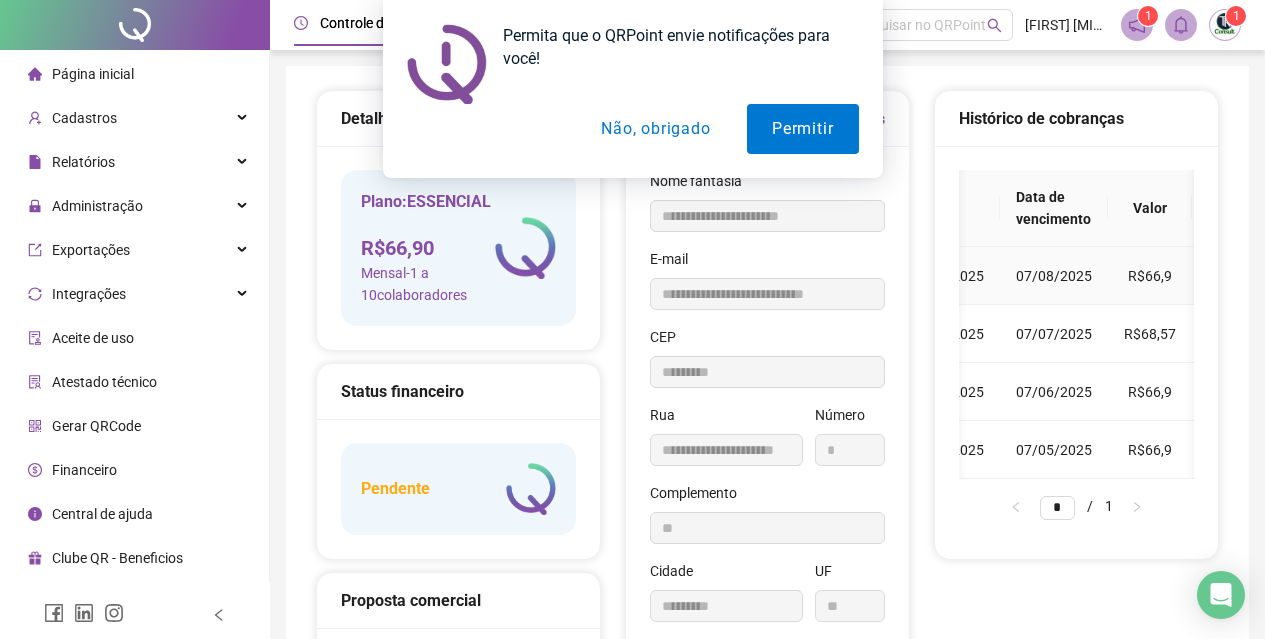 click on "07/08/2025" at bounding box center (1054, 276) 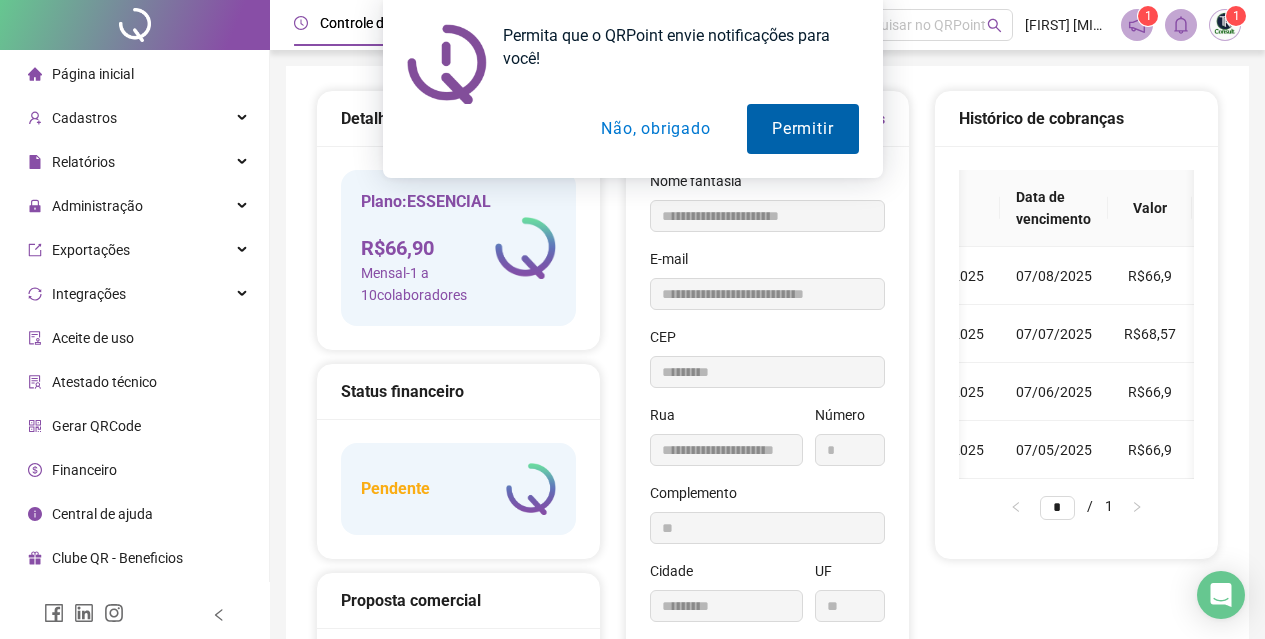 click on "Permitir" at bounding box center (802, 129) 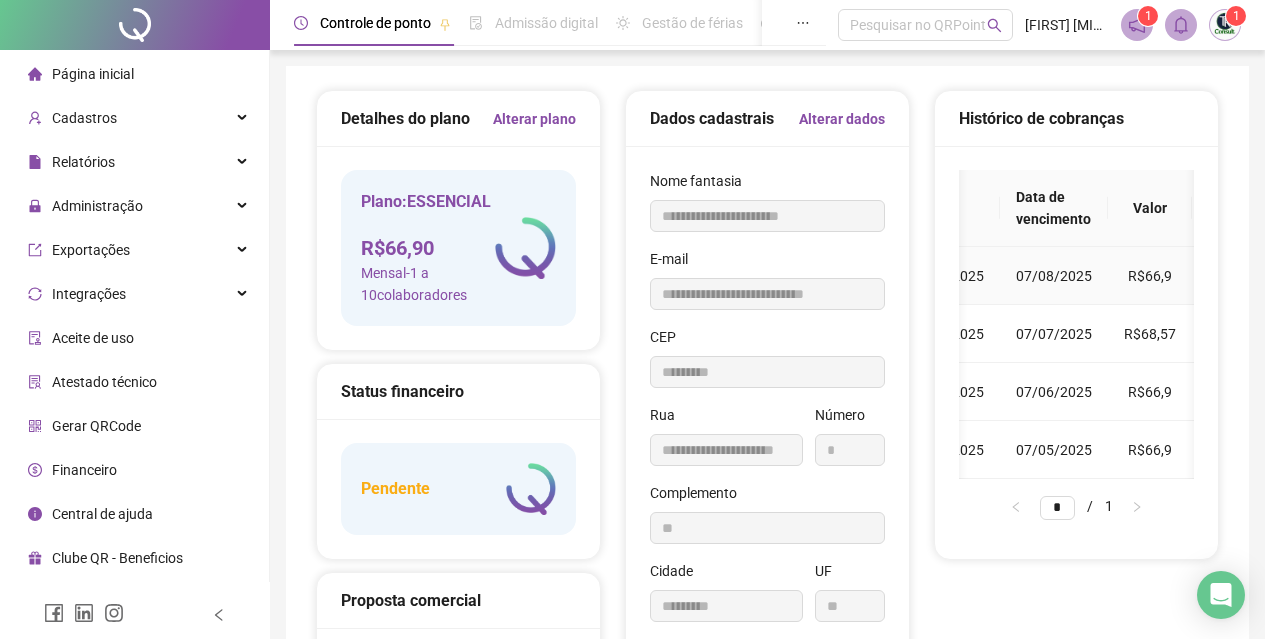 click on "07/08/2025" at bounding box center [1054, 276] 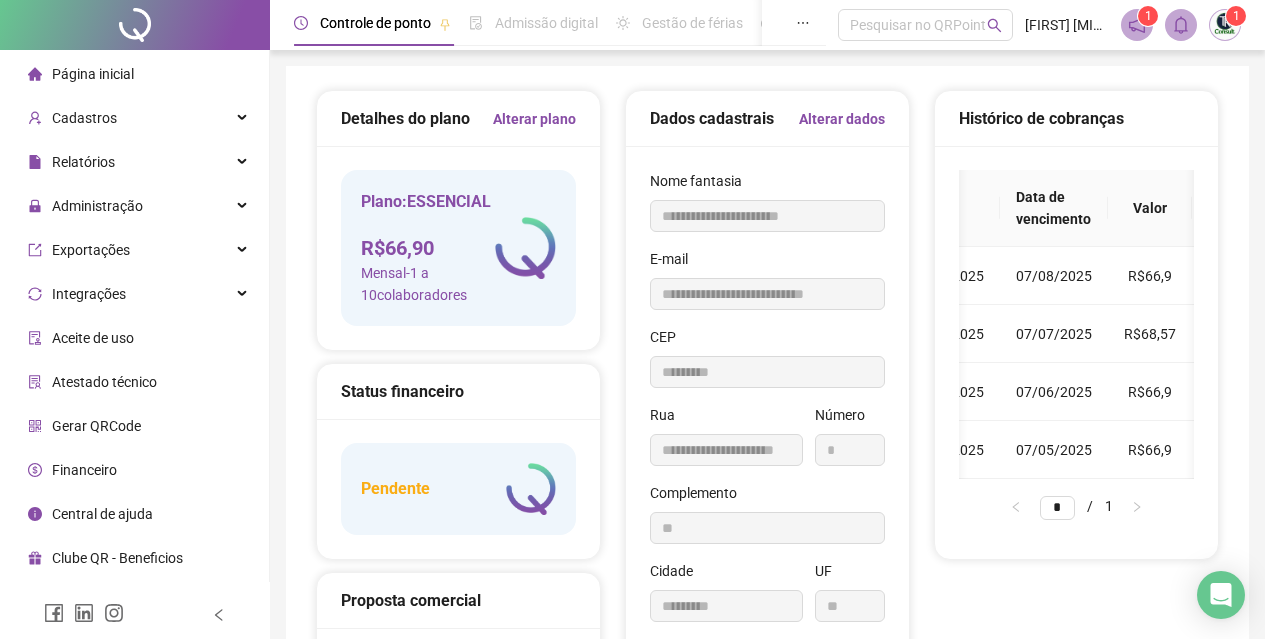 scroll, scrollTop: 0, scrollLeft: 0, axis: both 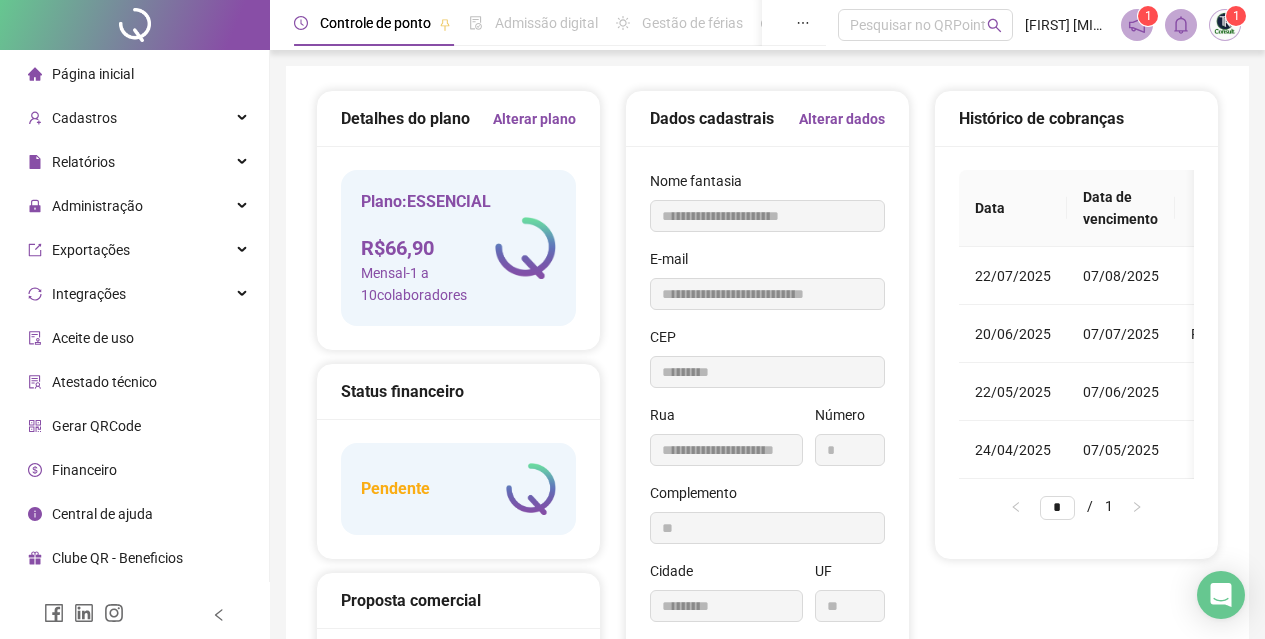 click on "R$ 66,90" at bounding box center [428, 248] 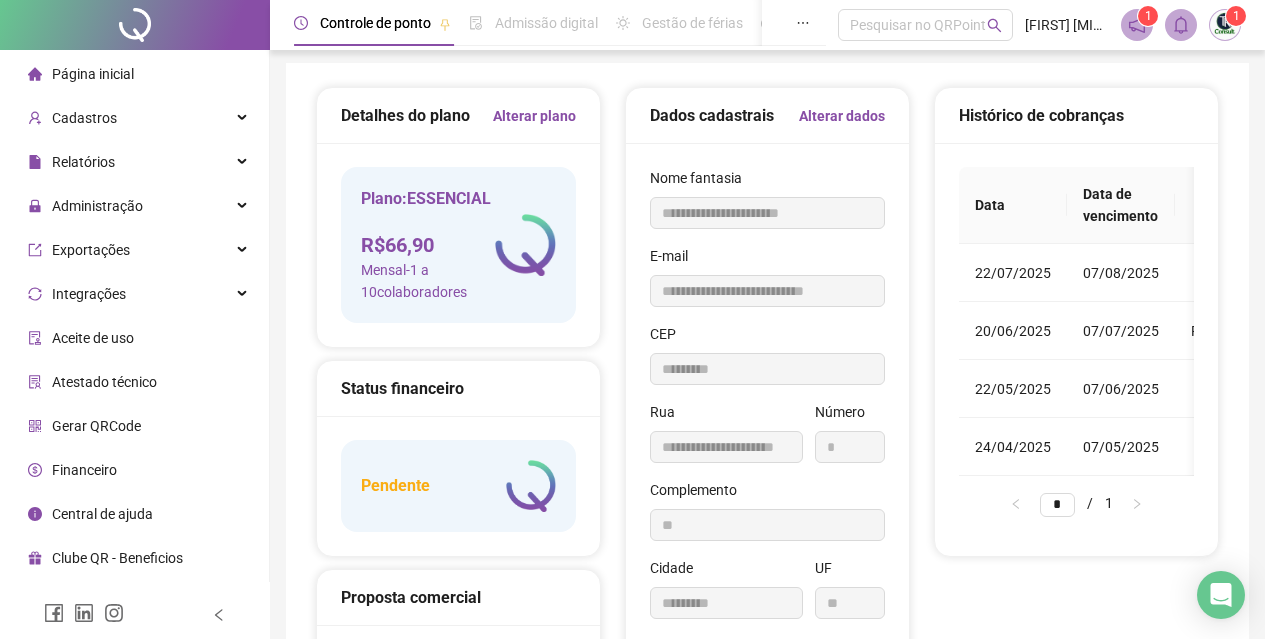 scroll, scrollTop: 0, scrollLeft: 0, axis: both 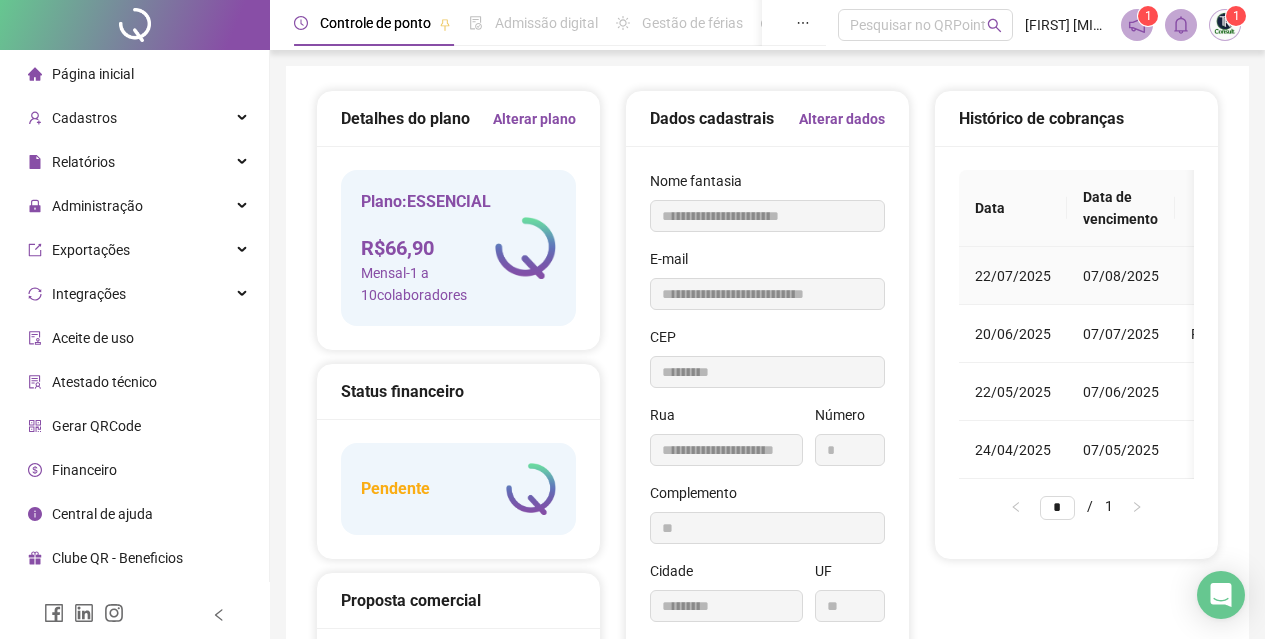 click on "22/07/2025" at bounding box center [1013, 276] 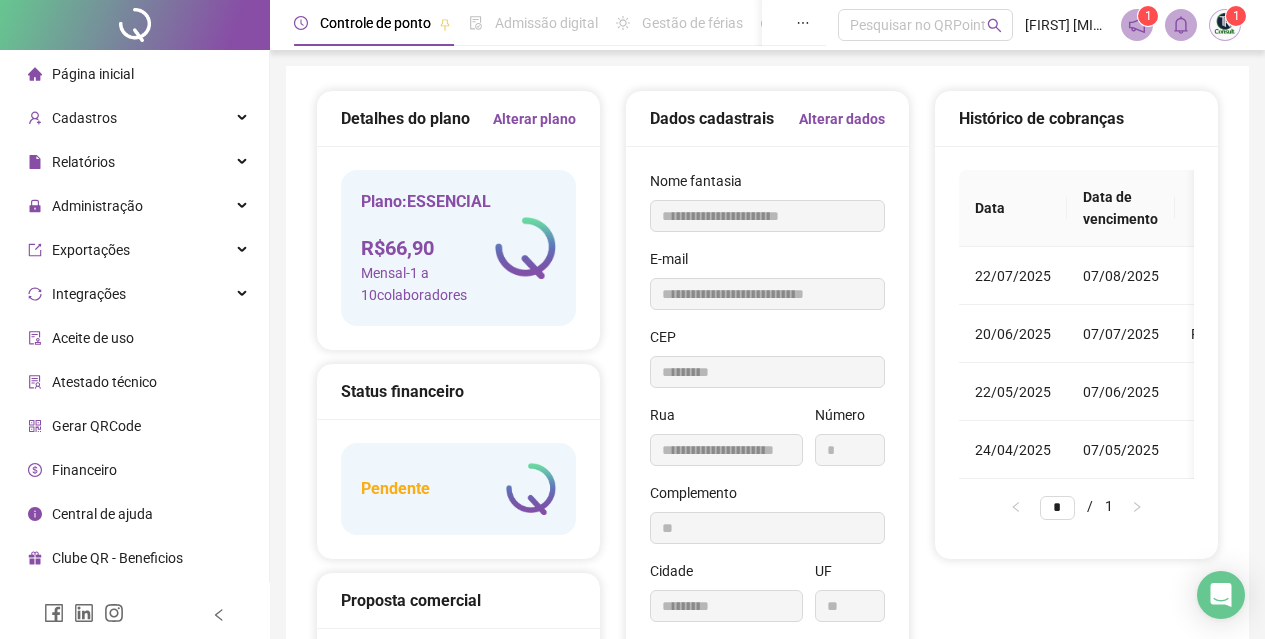click on "Página inicial" at bounding box center (93, 74) 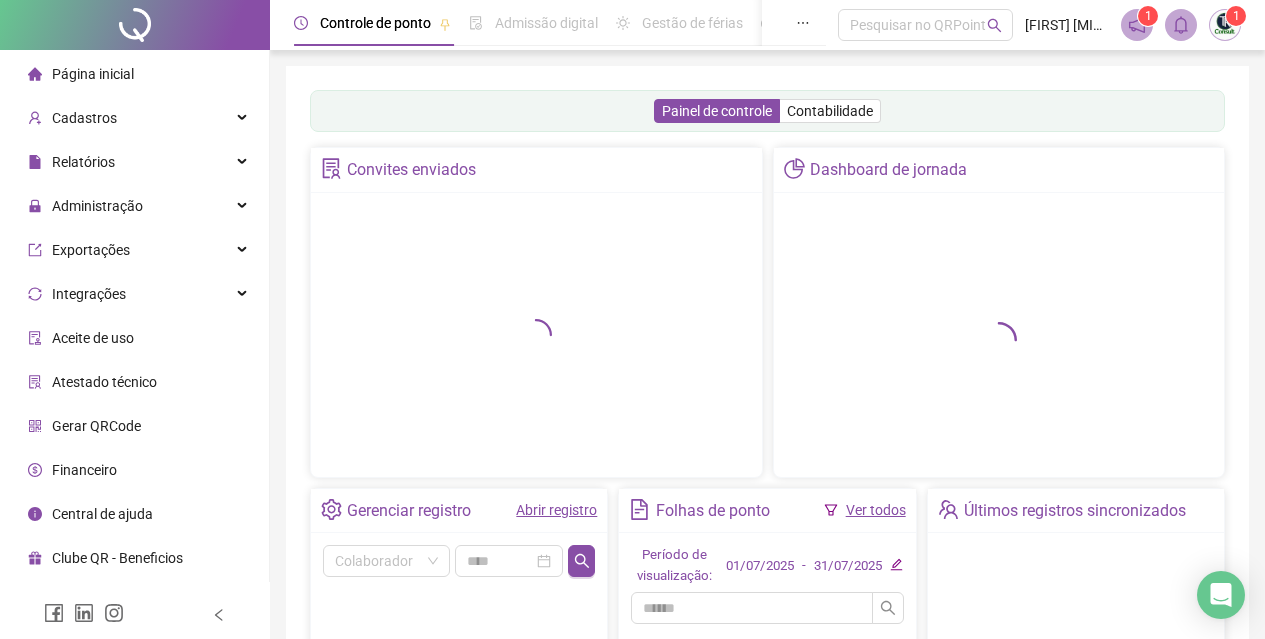 click on "Página inicial" at bounding box center (93, 74) 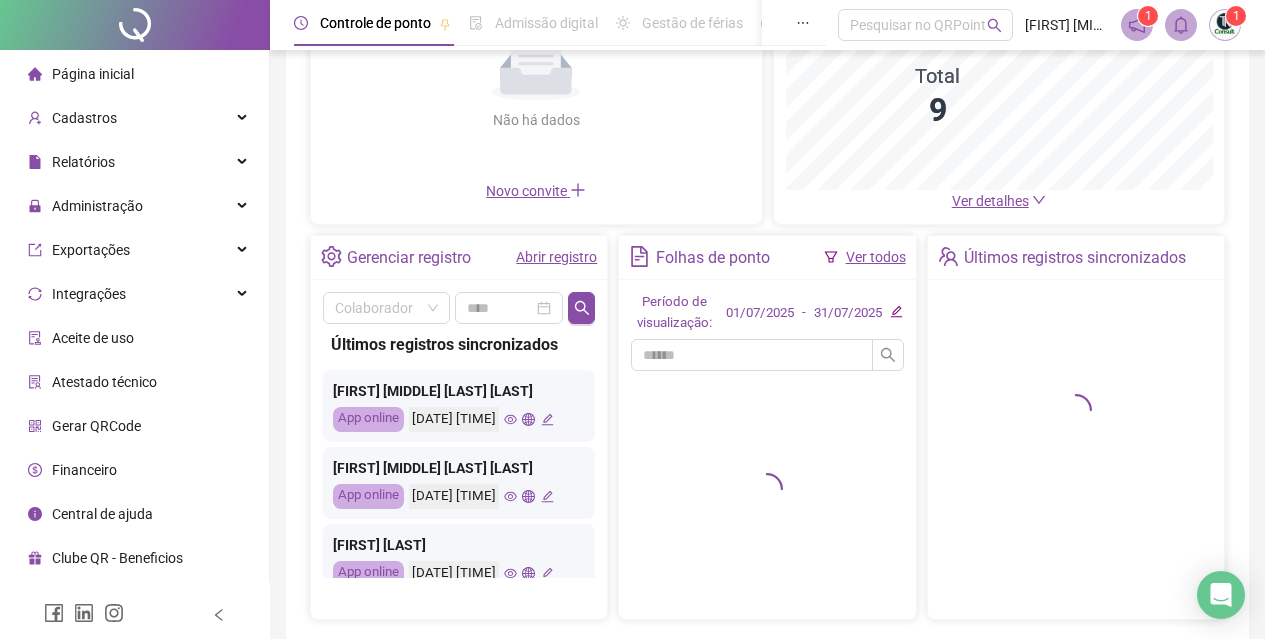 scroll, scrollTop: 300, scrollLeft: 0, axis: vertical 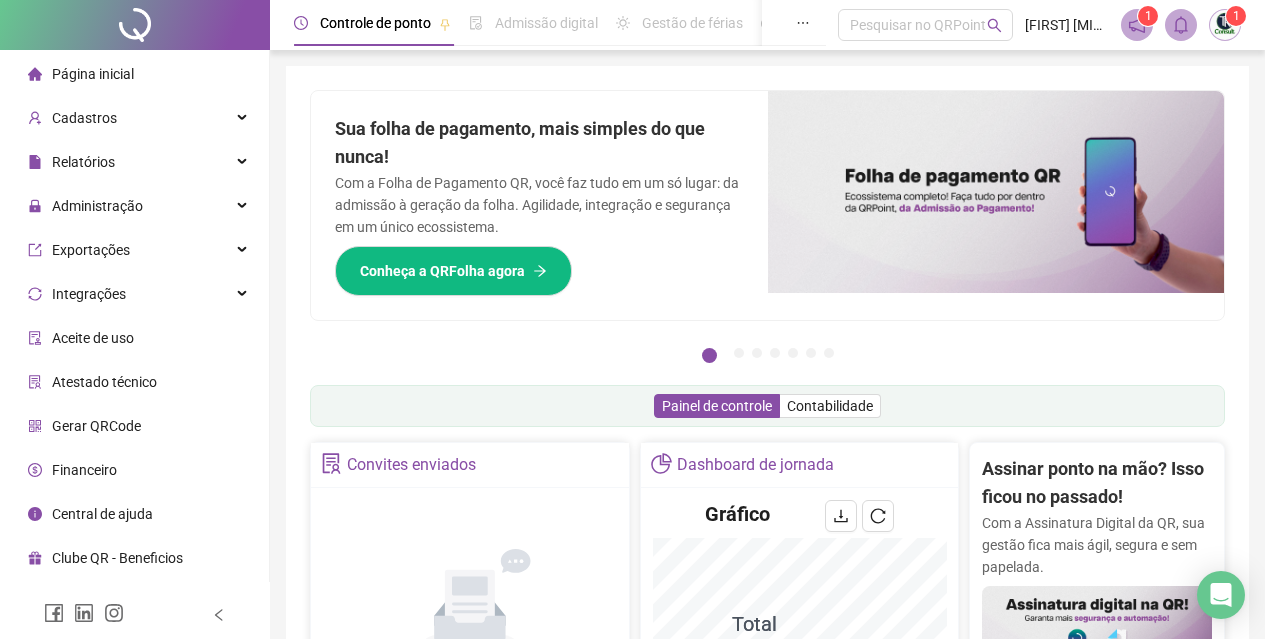drag, startPoint x: 58, startPoint y: 470, endPoint x: 126, endPoint y: 391, distance: 104.23531 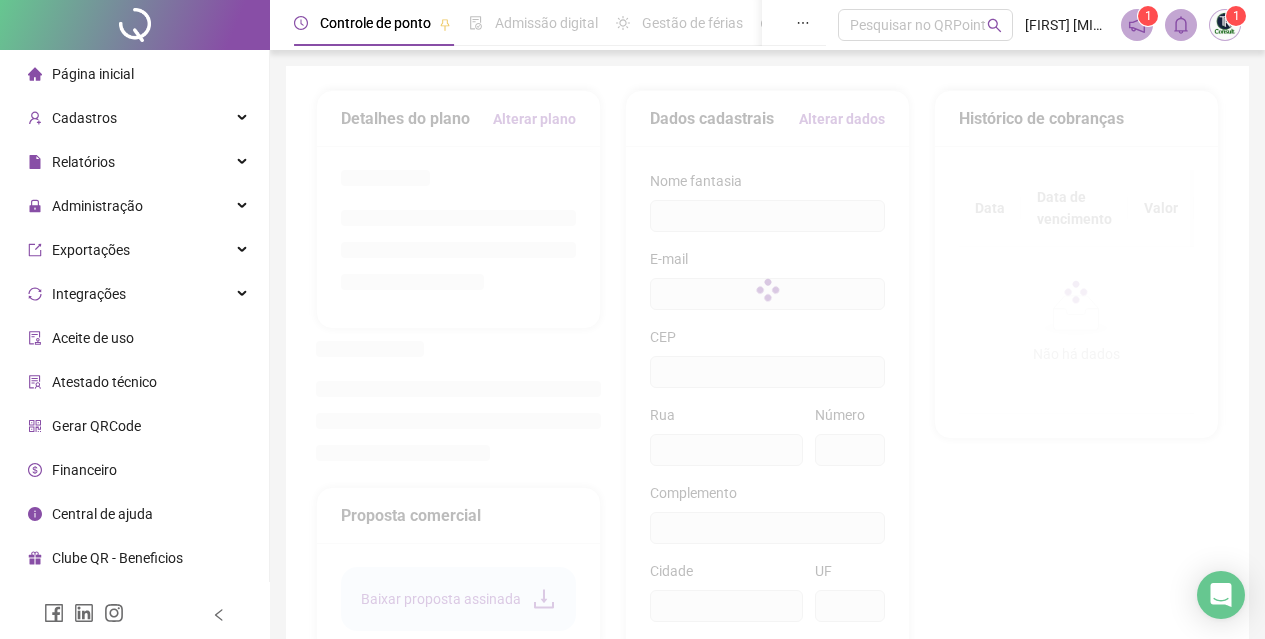 type on "**********" 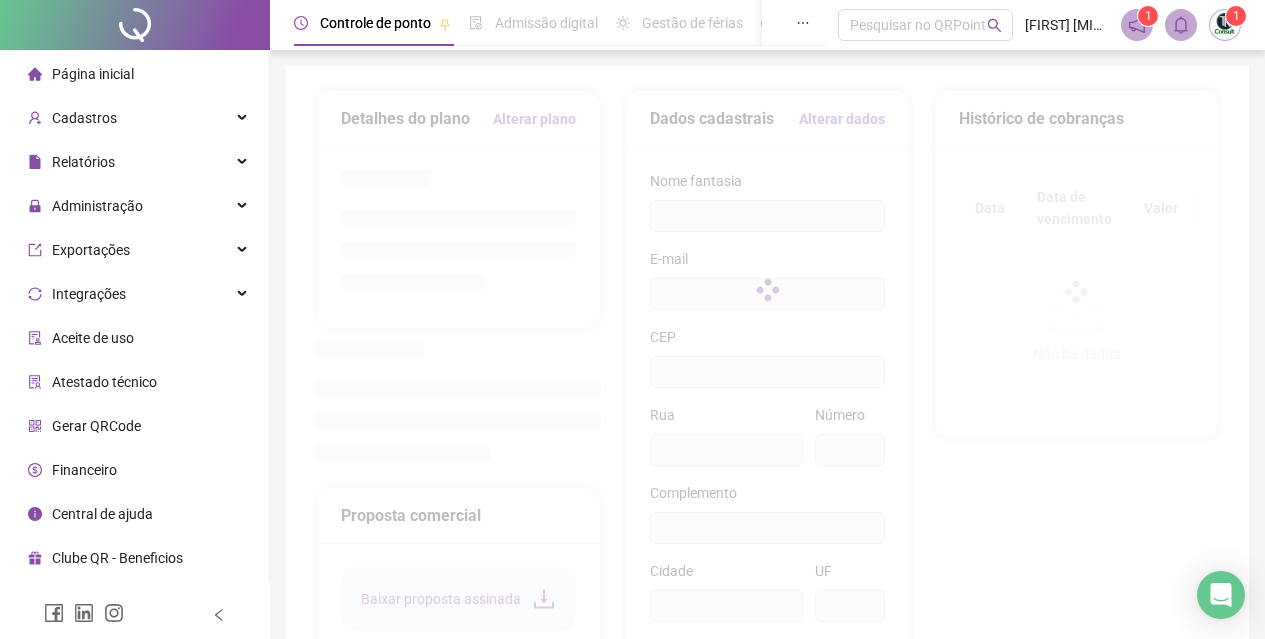 type on "*********" 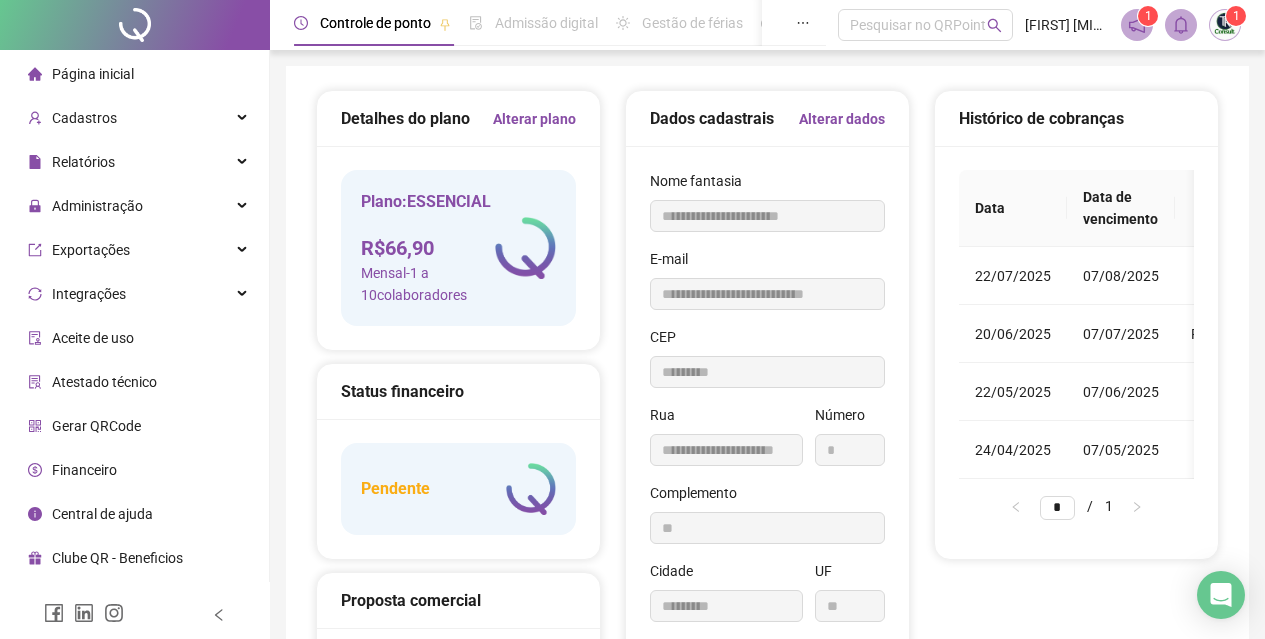 type on "*********" 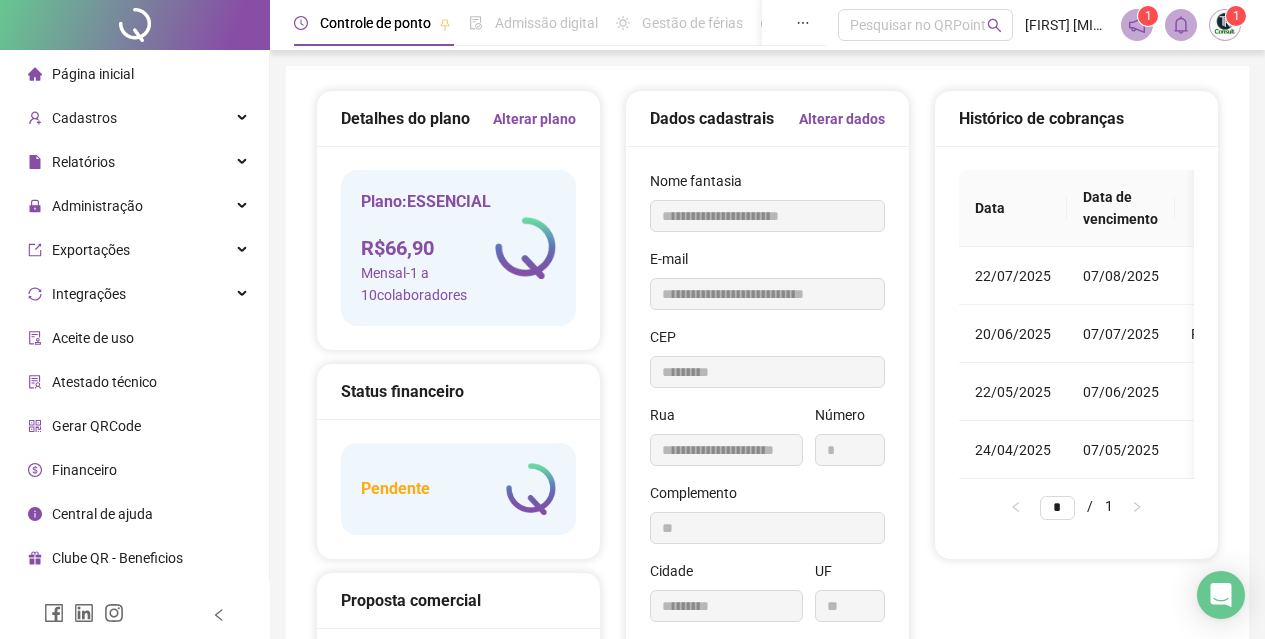 type on "**********" 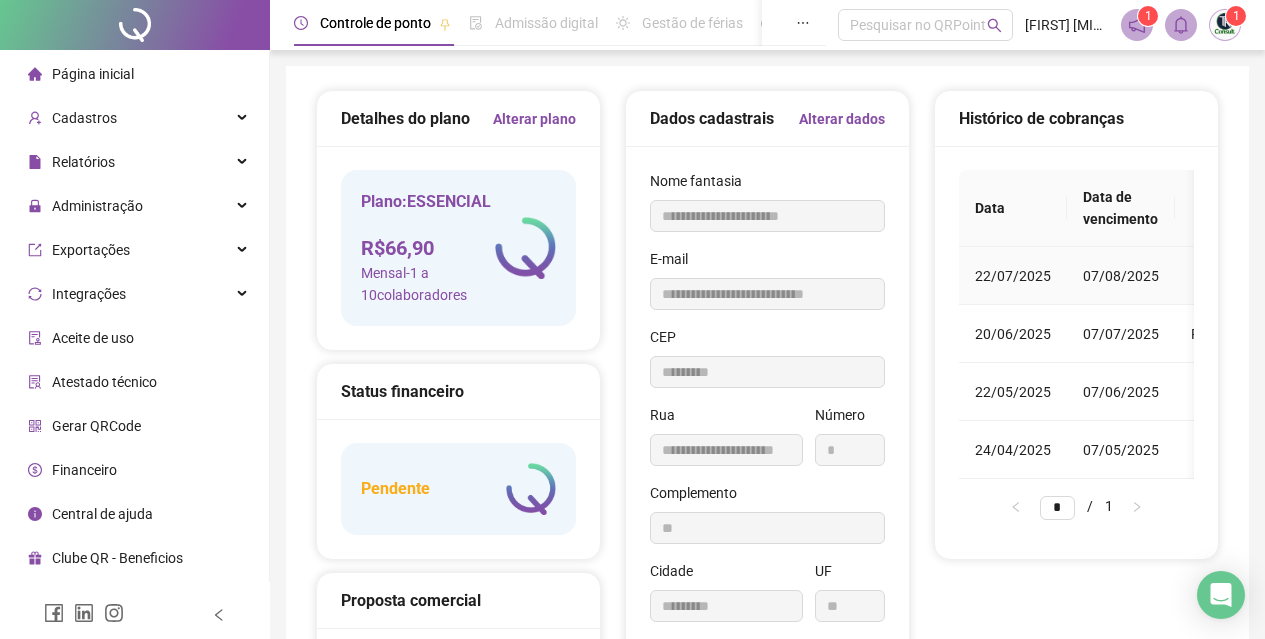 click on "22/07/2025" at bounding box center (1013, 276) 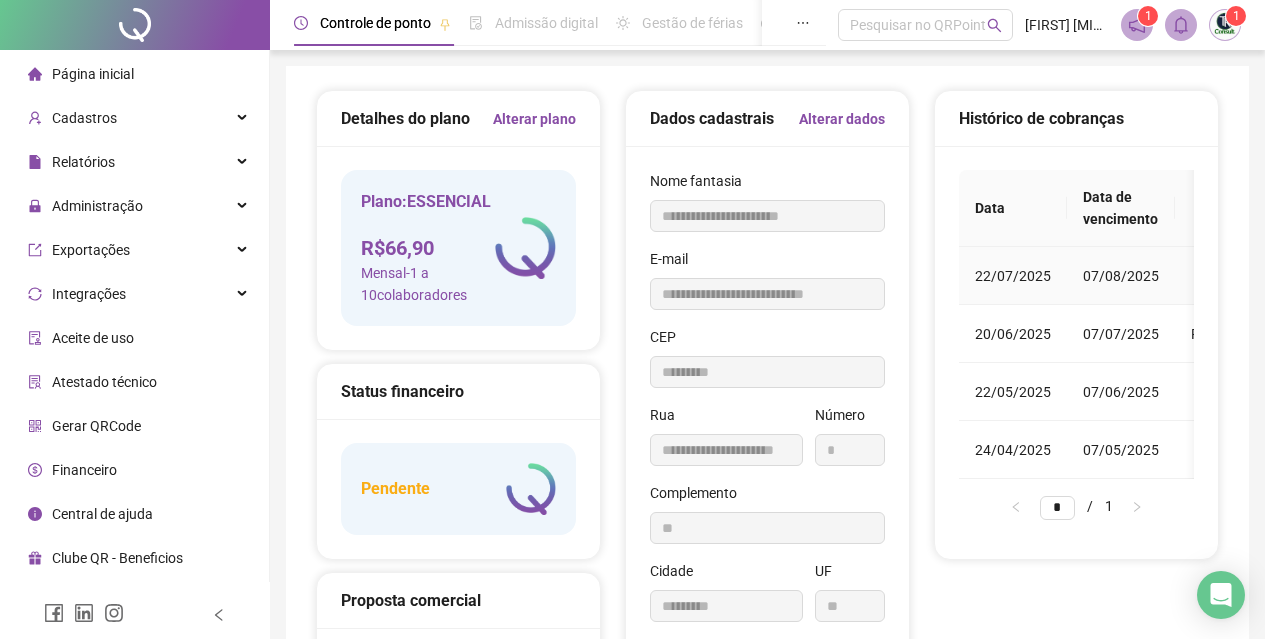 click on "22/07/2025" at bounding box center (1013, 276) 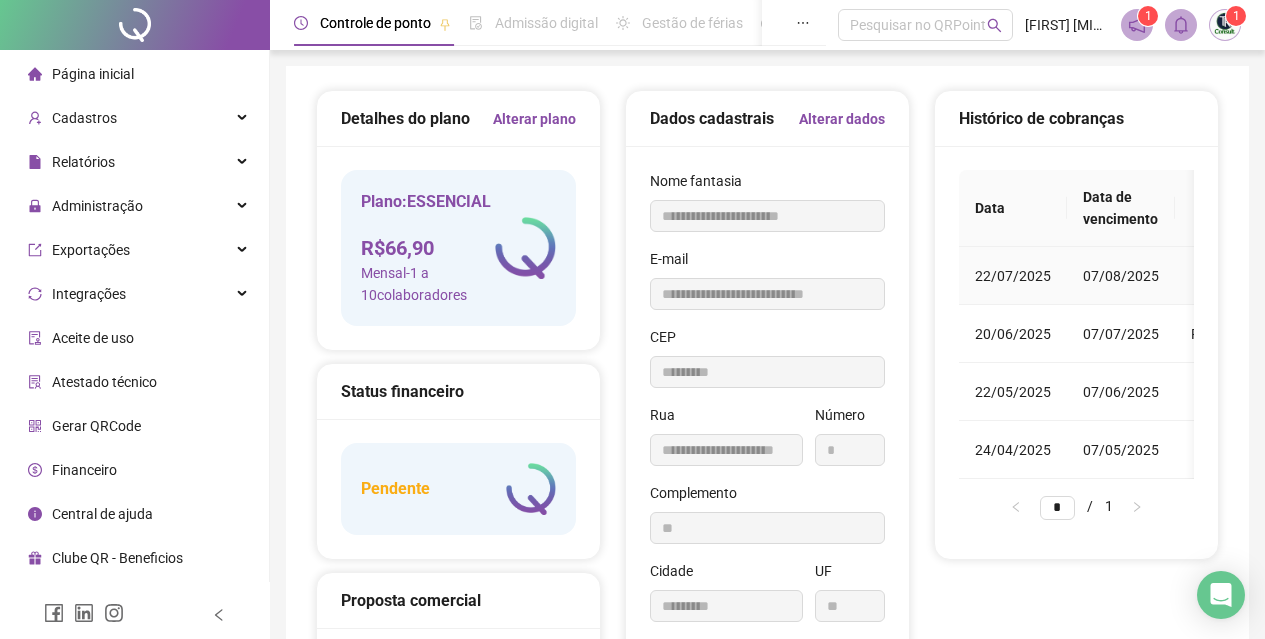 click on "22/07/2025" at bounding box center [1013, 276] 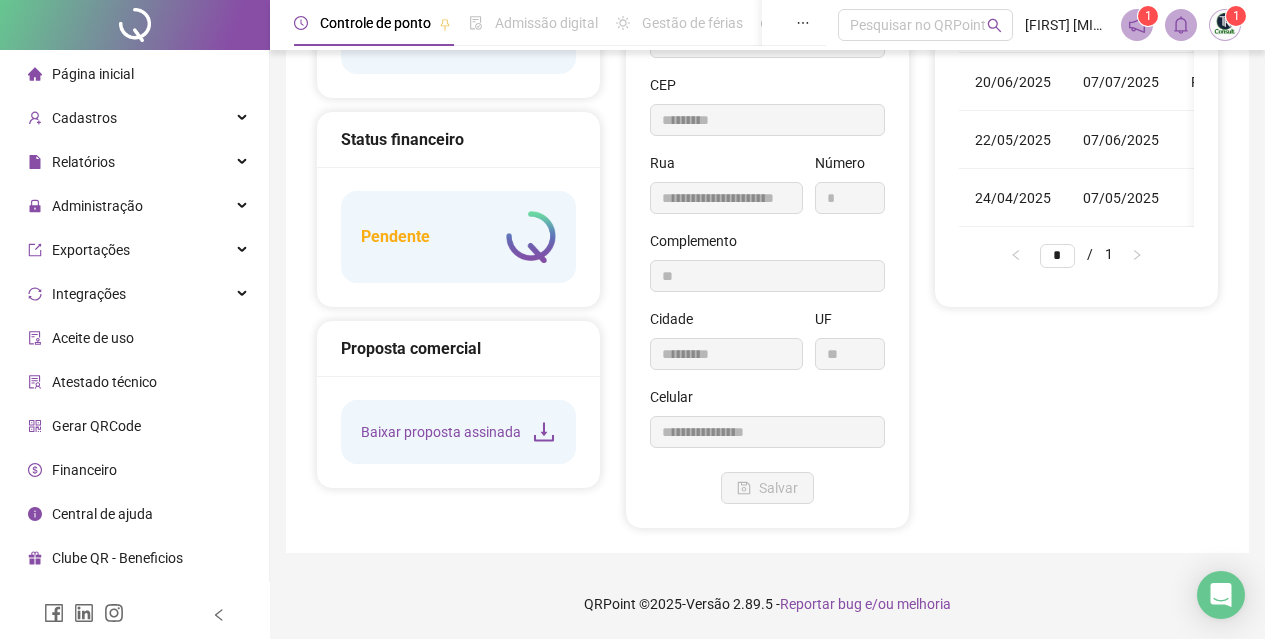 scroll, scrollTop: 0, scrollLeft: 0, axis: both 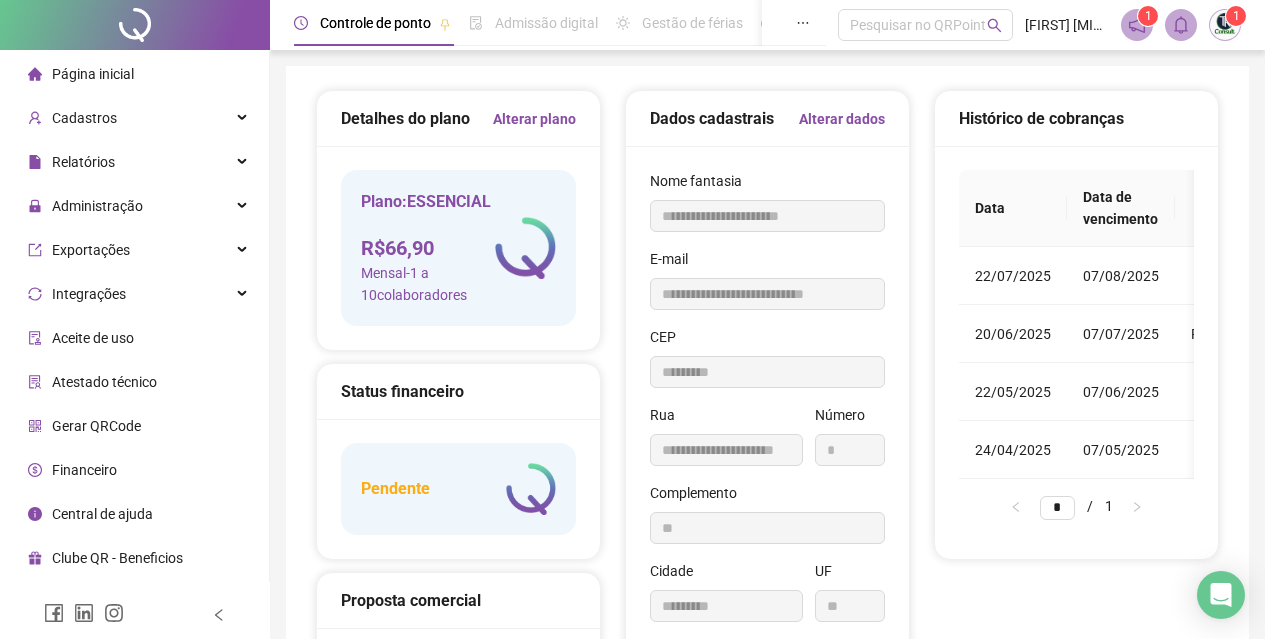 click on "Data Data de vencimento Valor Status Ações           [DATE] [DATE] R$[NUMBER],[NUMBER] Pendente [DATE] [DATE] R$[NUMBER],[NUMBER] Pago [DATE] [DATE] R$[NUMBER],[NUMBER] Pago [DATE] [DATE] R$[NUMBER],[NUMBER] Pago * / 1" at bounding box center [1076, 344] 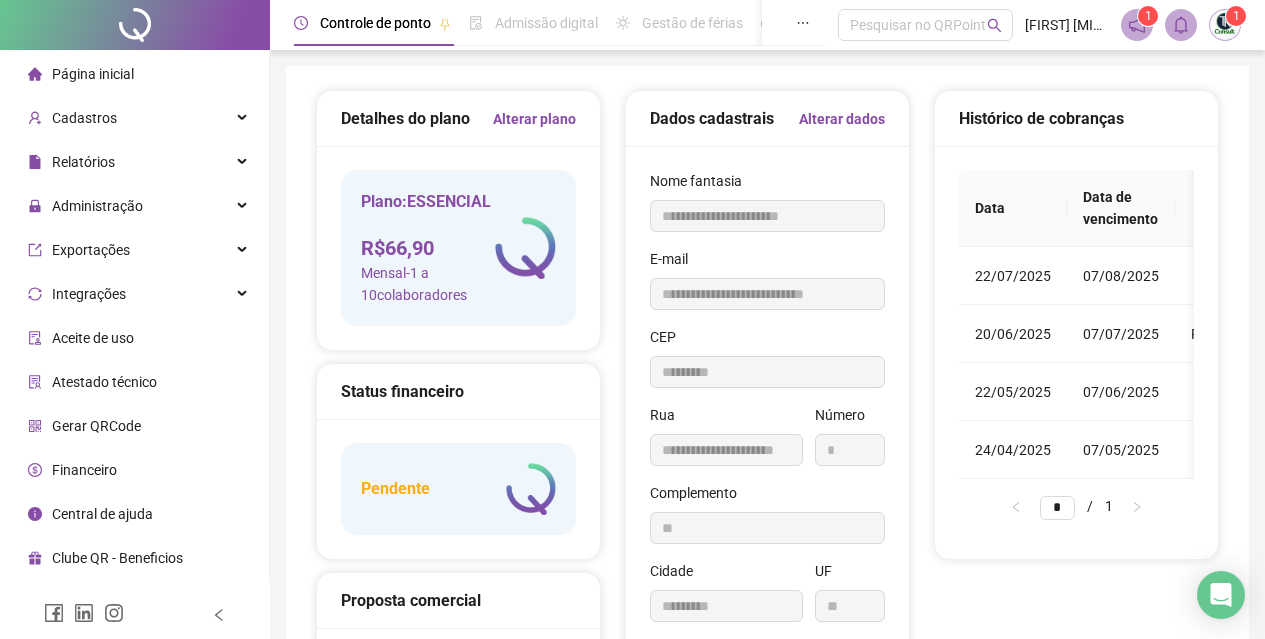 click on "Data Data de vencimento Valor Status Ações           [DATE] [DATE] R$[NUMBER],[NUMBER] Pendente [DATE] [DATE] R$[NUMBER],[NUMBER] Pago [DATE] [DATE] R$[NUMBER],[NUMBER] Pago [DATE] [DATE] R$[NUMBER],[NUMBER] Pago * / 1" at bounding box center (1076, 344) 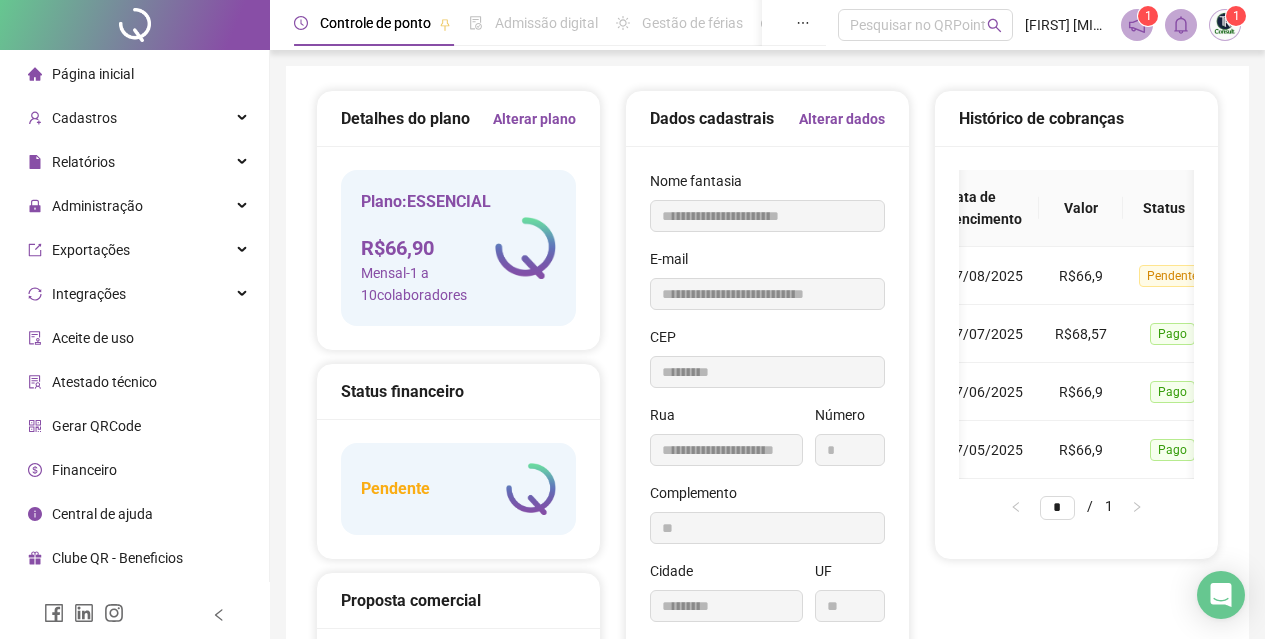 scroll, scrollTop: 0, scrollLeft: 206, axis: horizontal 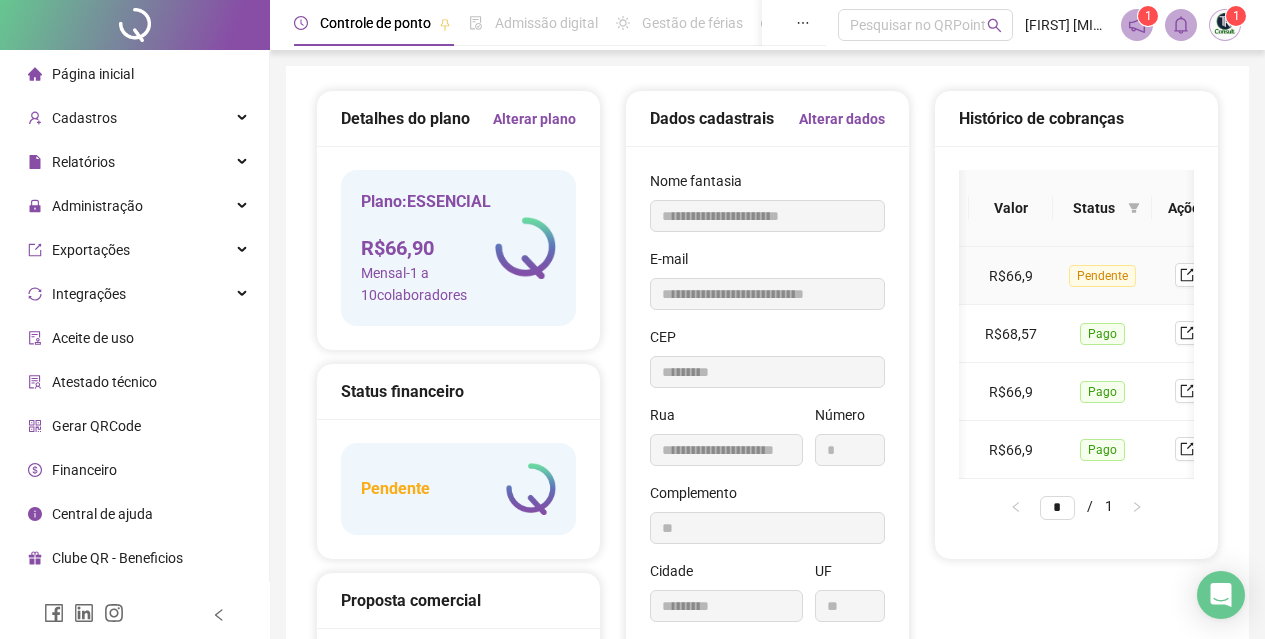 click on "Pendente" at bounding box center [1102, 276] 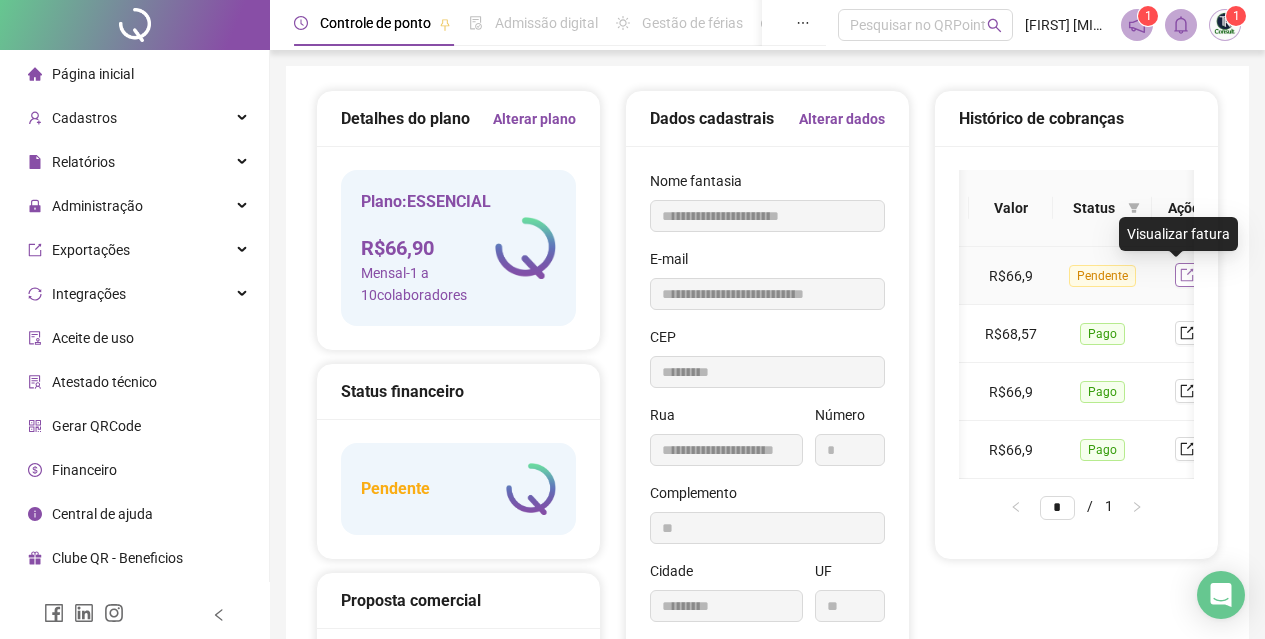 click at bounding box center (1187, 275) 